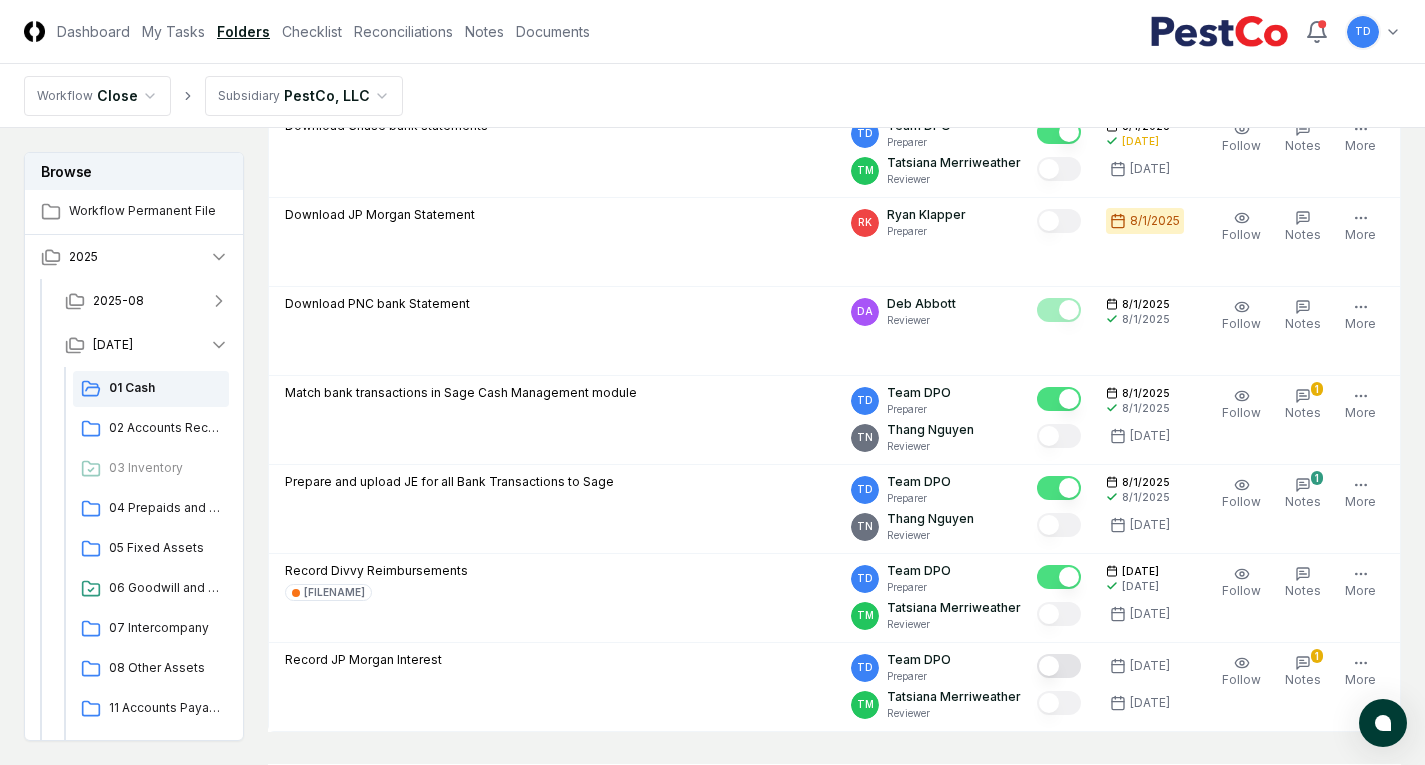 scroll, scrollTop: 241, scrollLeft: 0, axis: vertical 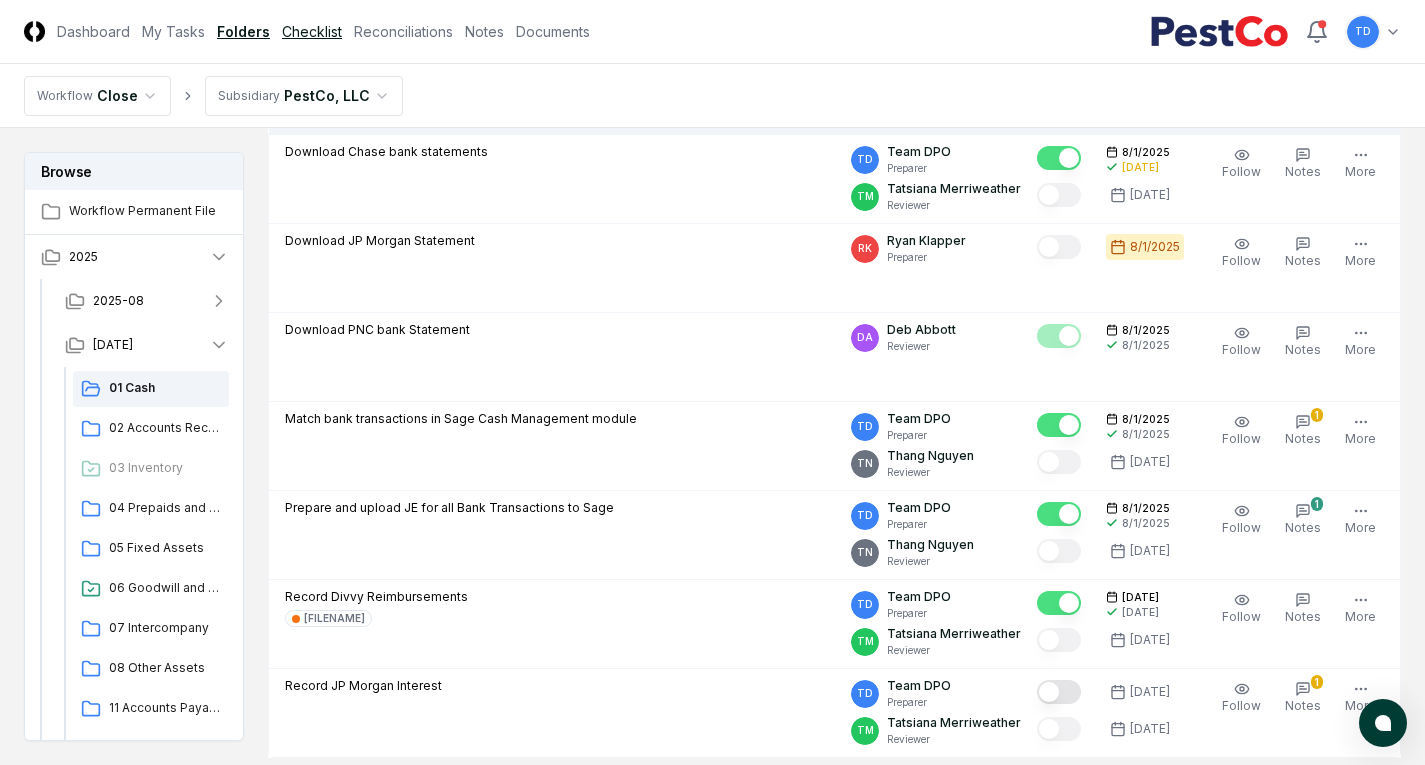 click on "Checklist" at bounding box center (312, 31) 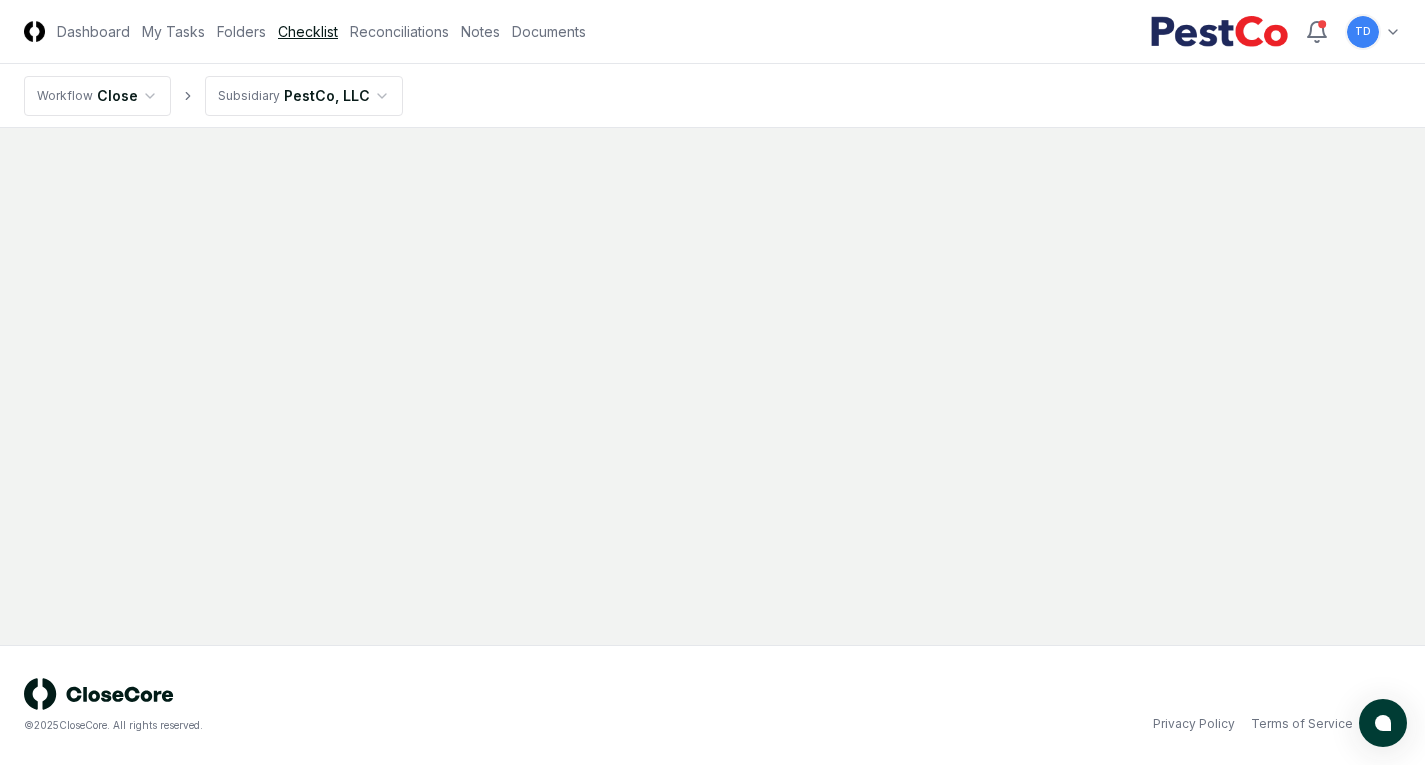 scroll, scrollTop: 0, scrollLeft: 0, axis: both 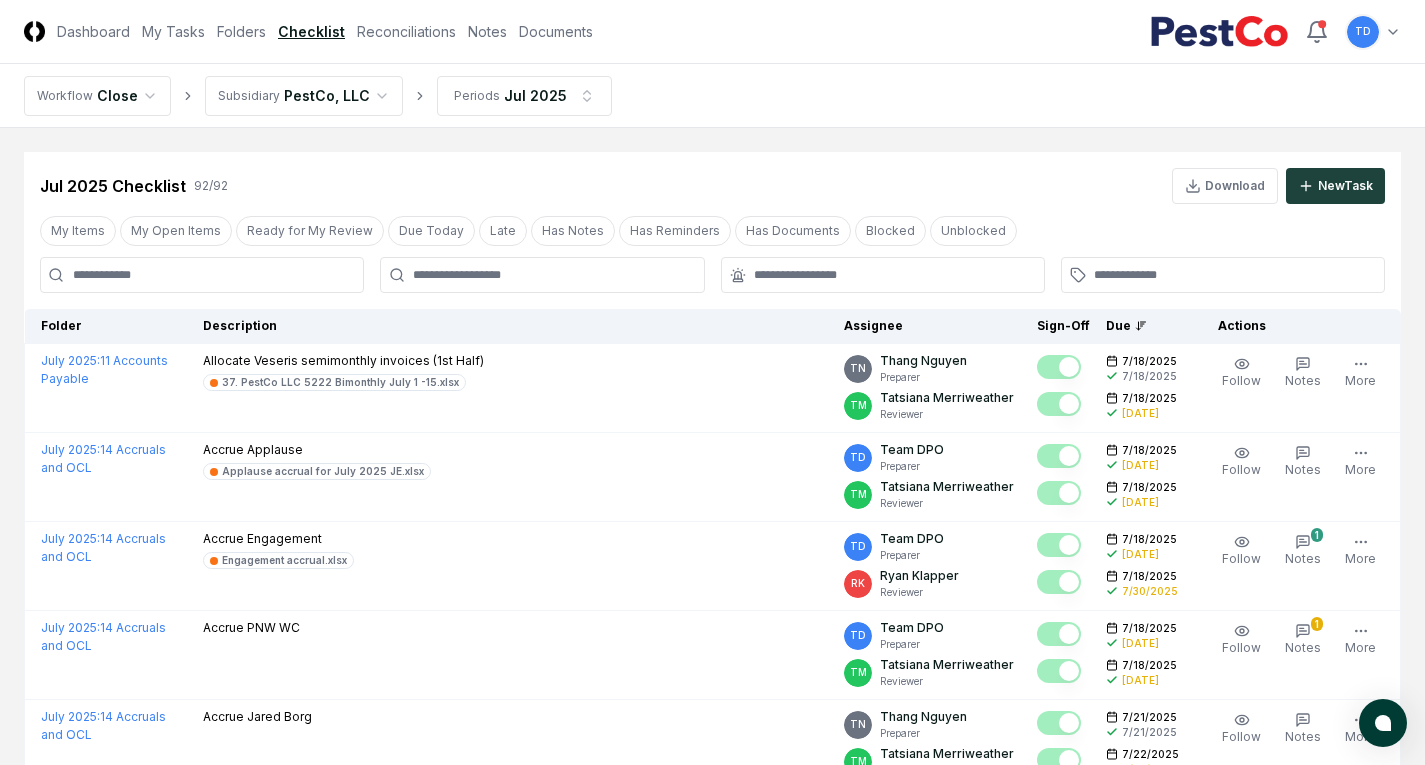 click at bounding box center (202, 275) 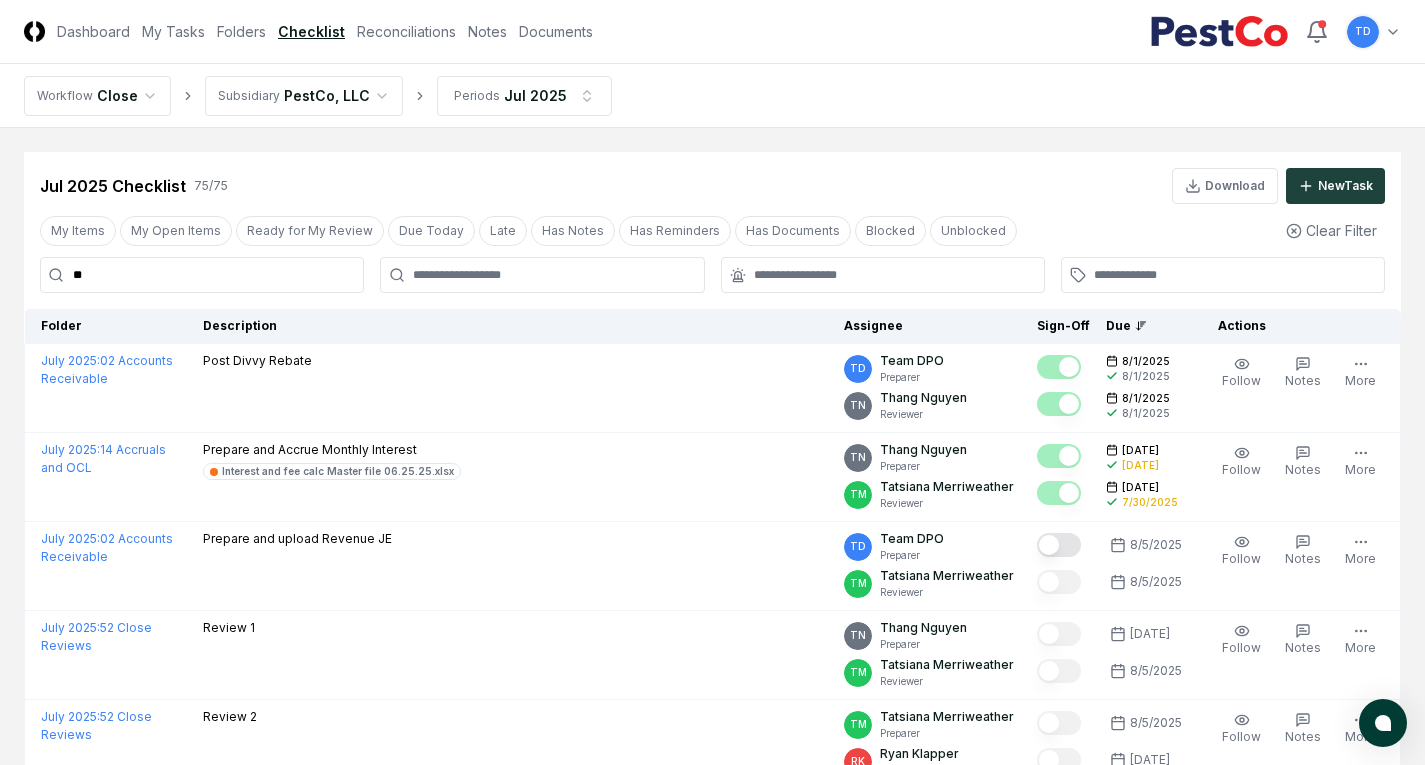 type on "*" 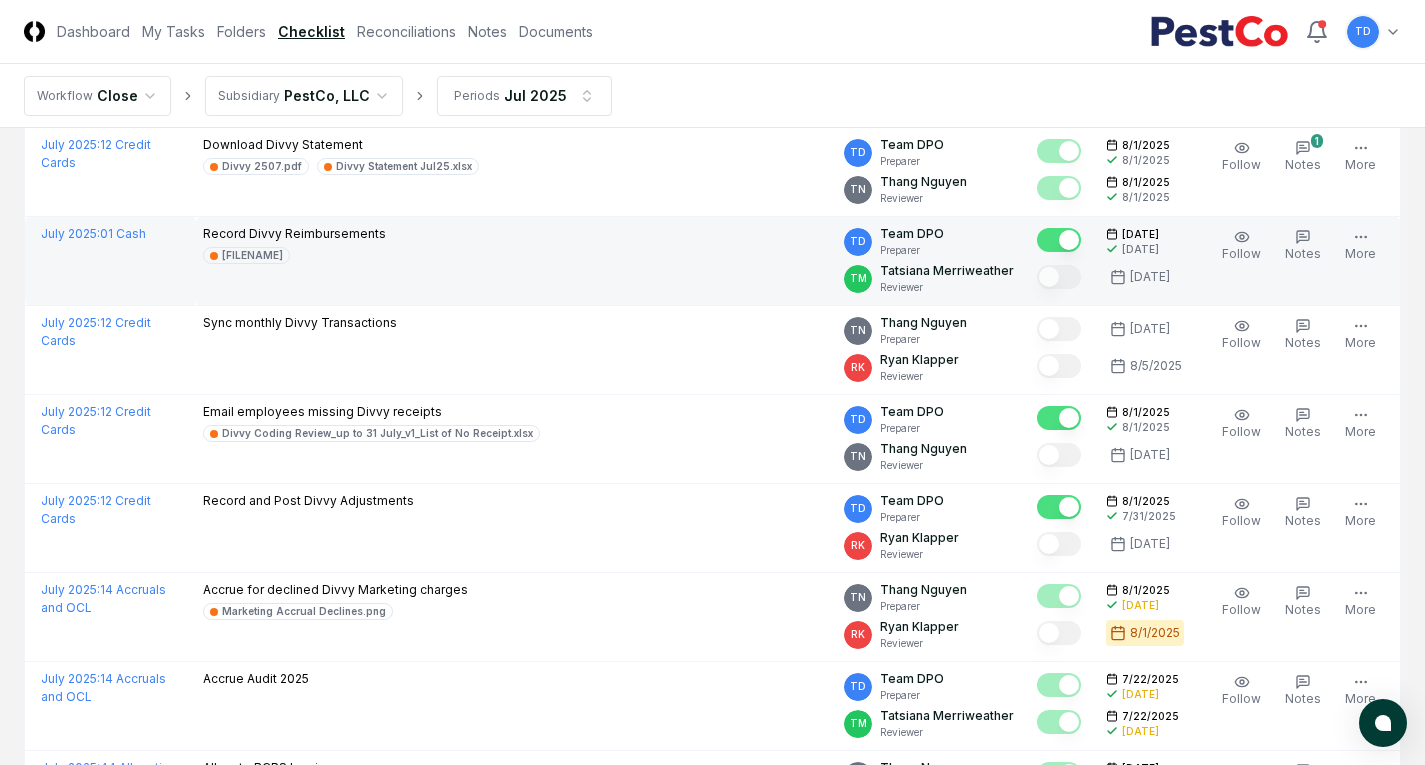scroll, scrollTop: 0, scrollLeft: 0, axis: both 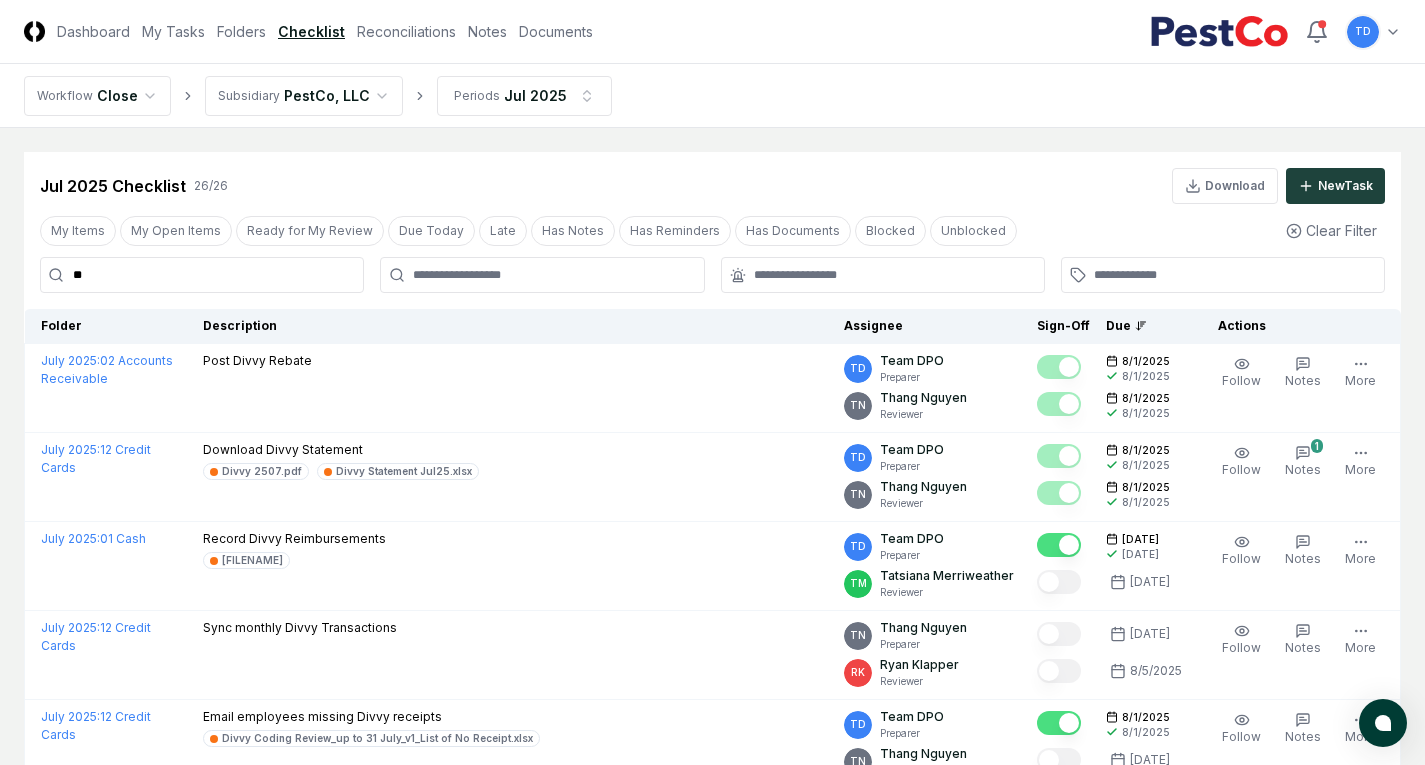 type on "*" 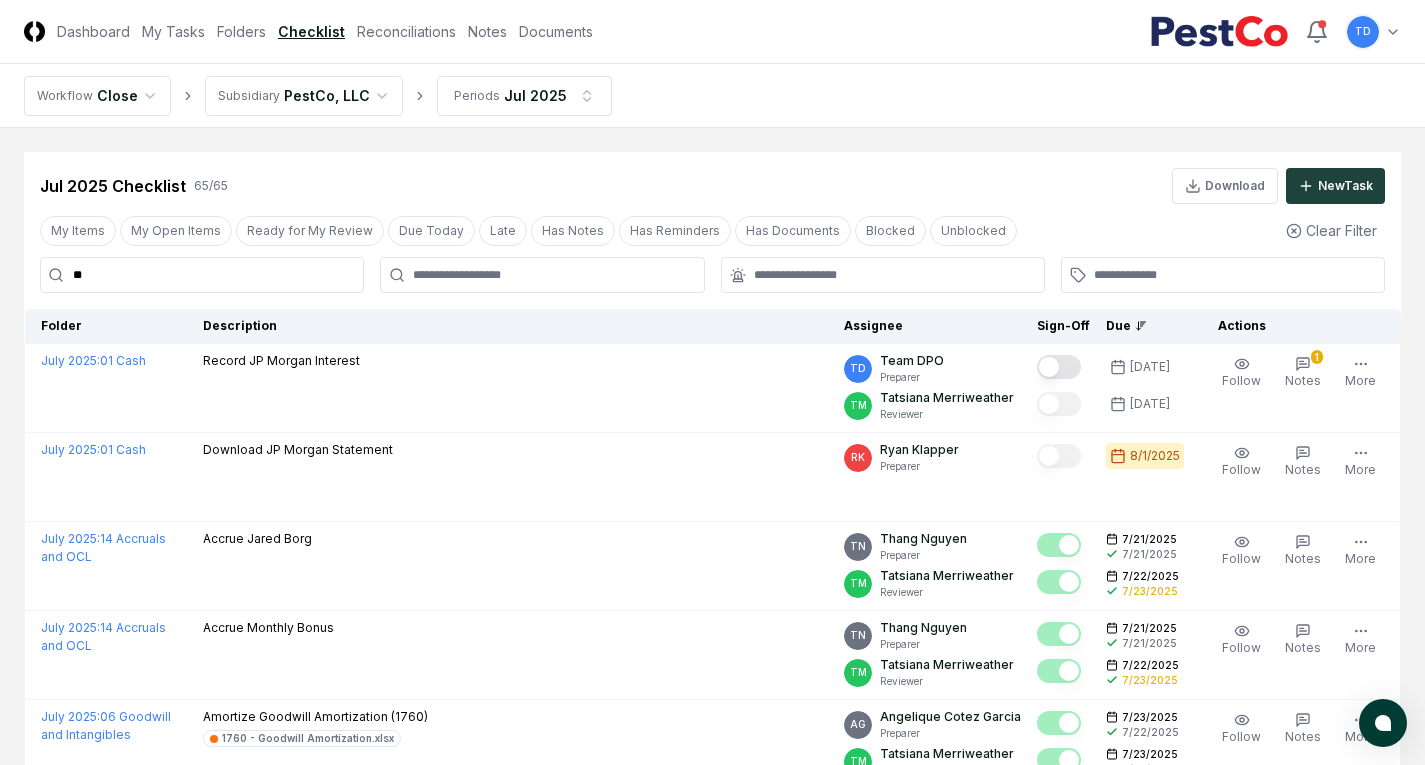type on "*" 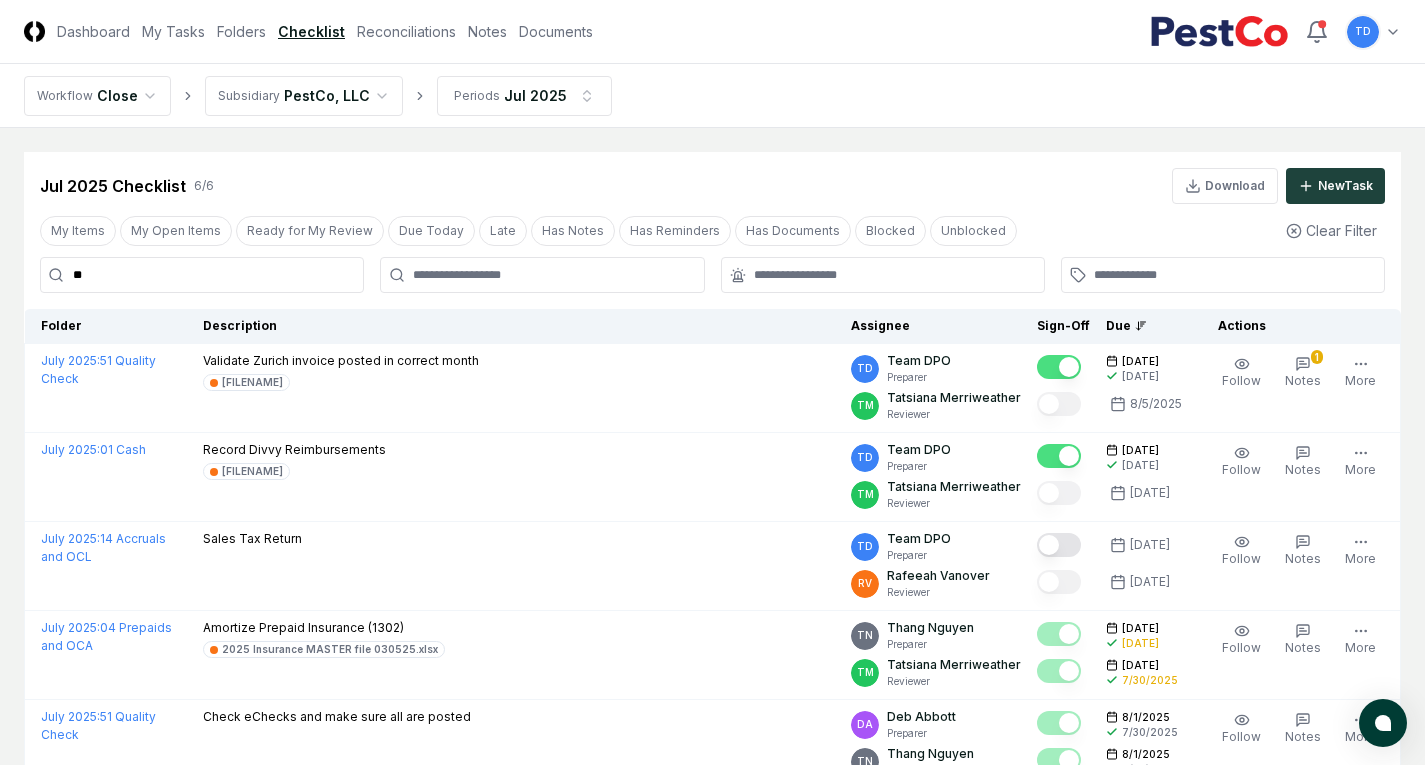 type on "*" 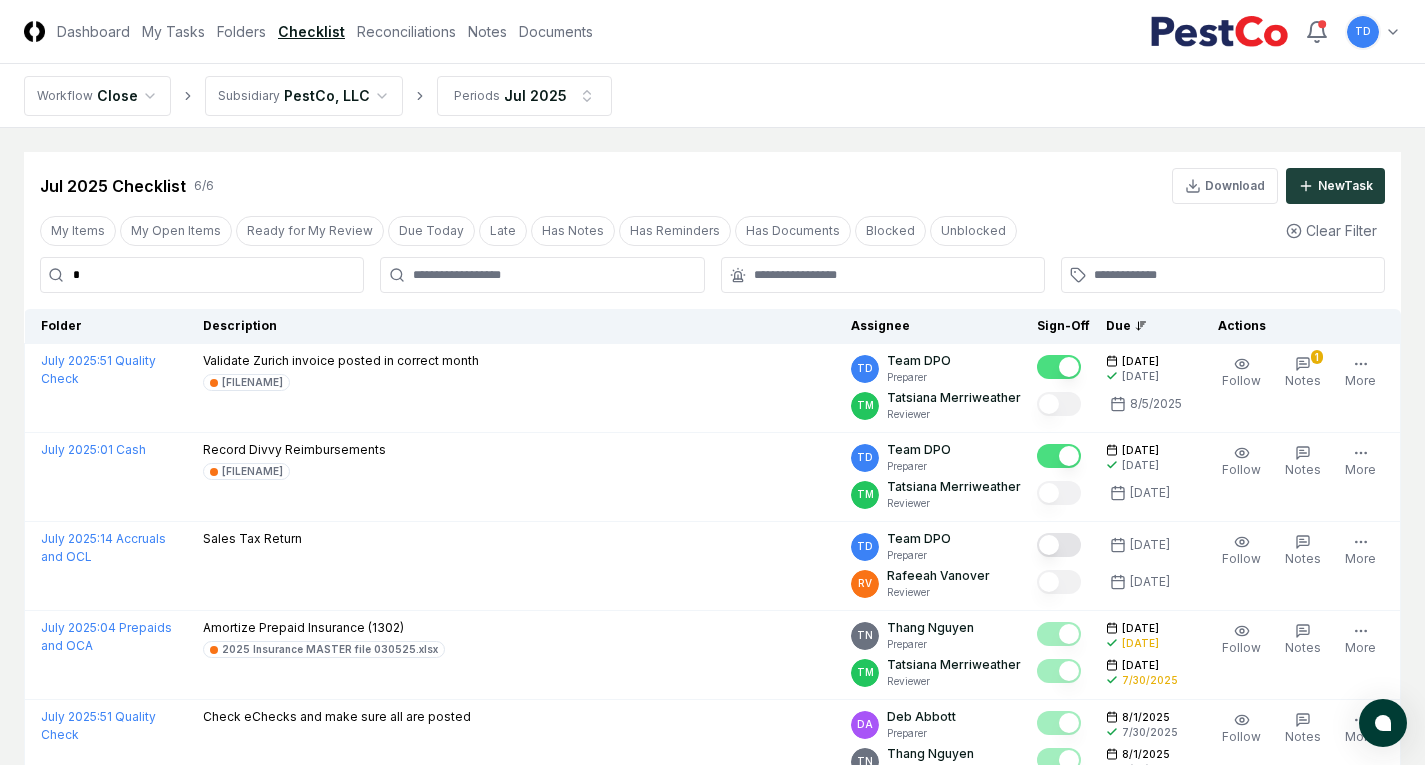 type 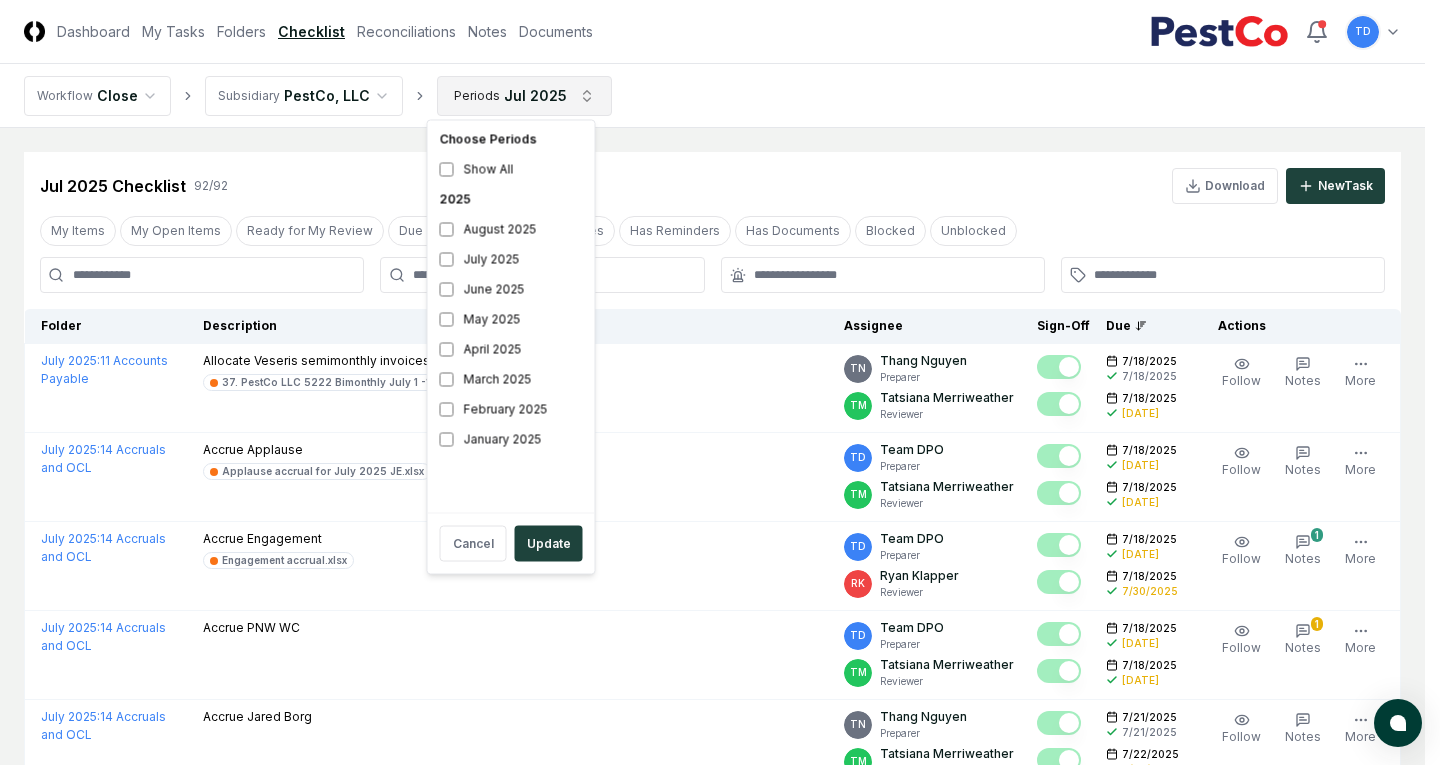 click on "CloseCore Dashboard My Tasks Folders Checklist Reconciliations Notes Documents Toggle navigation menu   TD Toggle user menu Workflow Close Subsidiary PestCo, LLC Periods Jul 2025 Cancel Reassign Jul 2025 Checklist 92 / 92 Download New  Task My Items My Open Items Ready for My Review Due Today Late Has Notes Has Reminders Has Documents Blocked Unblocked Clear Filter Folder Description Assignee Sign-Off   Due Actions July 2025 :  11 Accounts Payable Allocate Veseris semimonthly invoices (1st Half) 37. PestCo LLC 5222 Bimonthly July 1 -15.xlsx TN Thang Nguyen Preparer TM Tatsiana Merriweather Reviewer [DATE] [DATE] [DATE] [DATE] Follow Notes 1 Upload Reminder Duplicate Edit Task More July 2025 :  14 Accruals and OCL Accrue Applause Applause accrual for July 2025 JE.xlsx TD Team DPO Preparer TM Tatsiana Merriweather Reviewer [DATE] [DATE] [DATE] [DATE] Order Follow Notes 1 Upload Reminder Duplicate Edit Task More July 2025 :  14 Accruals and OCL Accrue Engagement Engagement accrual.xlsx" at bounding box center [720, 2489] 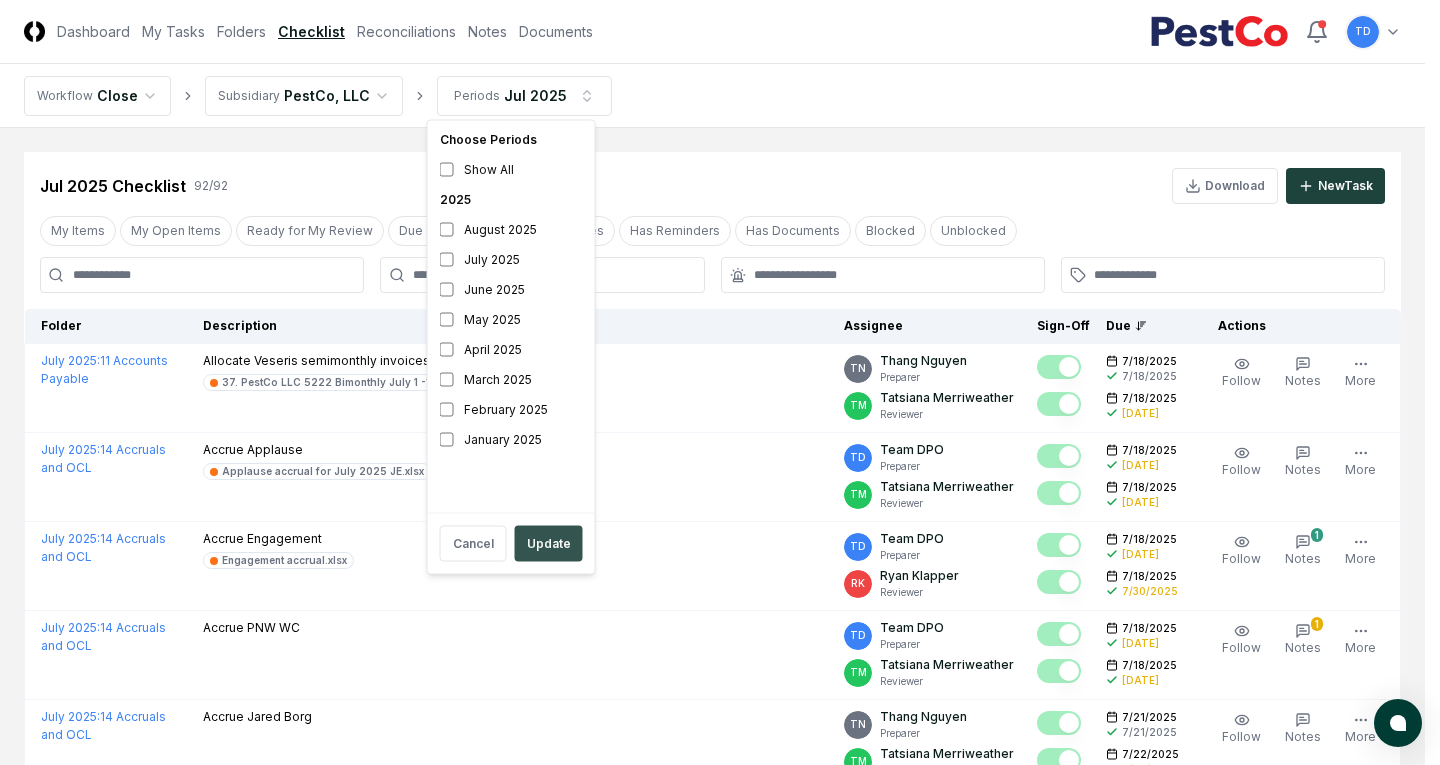 click on "Update" at bounding box center [549, 544] 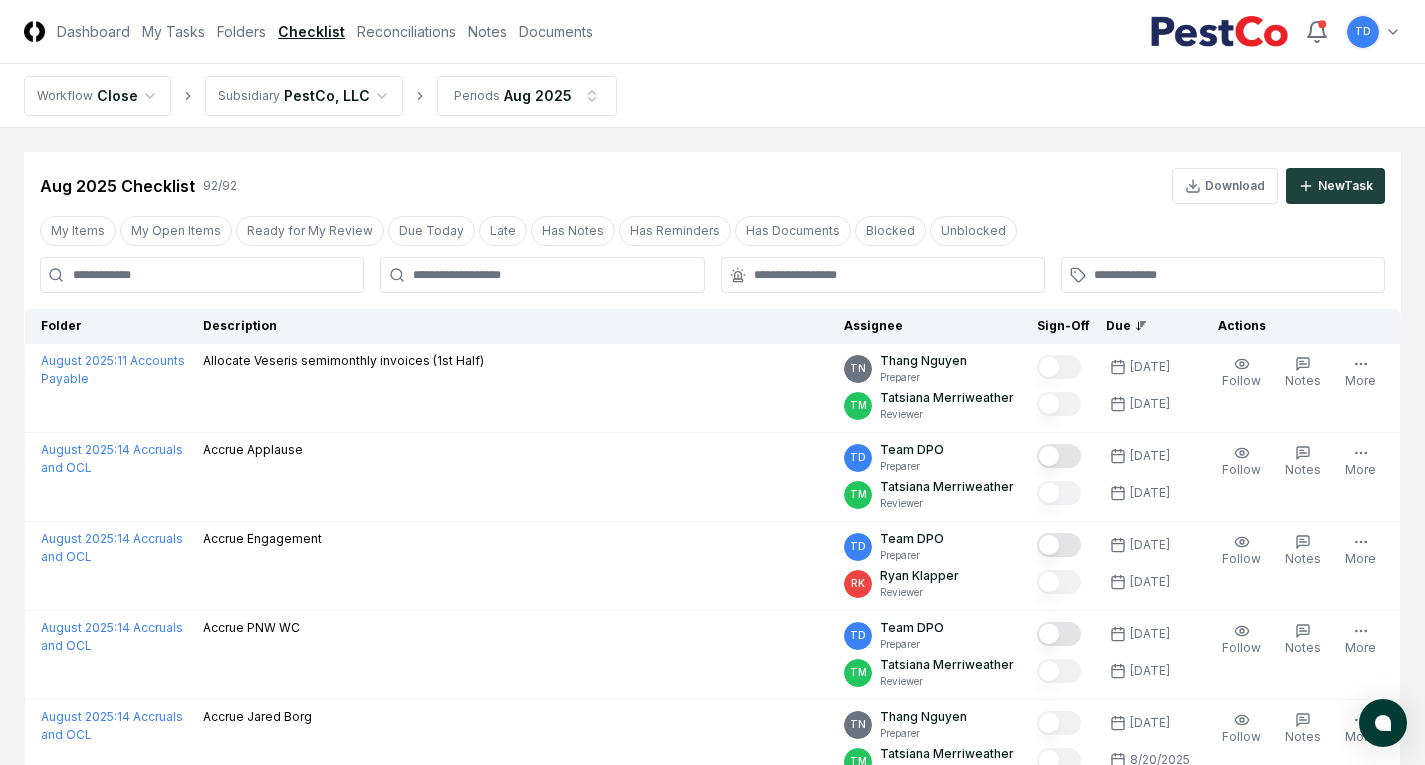 click at bounding box center [202, 275] 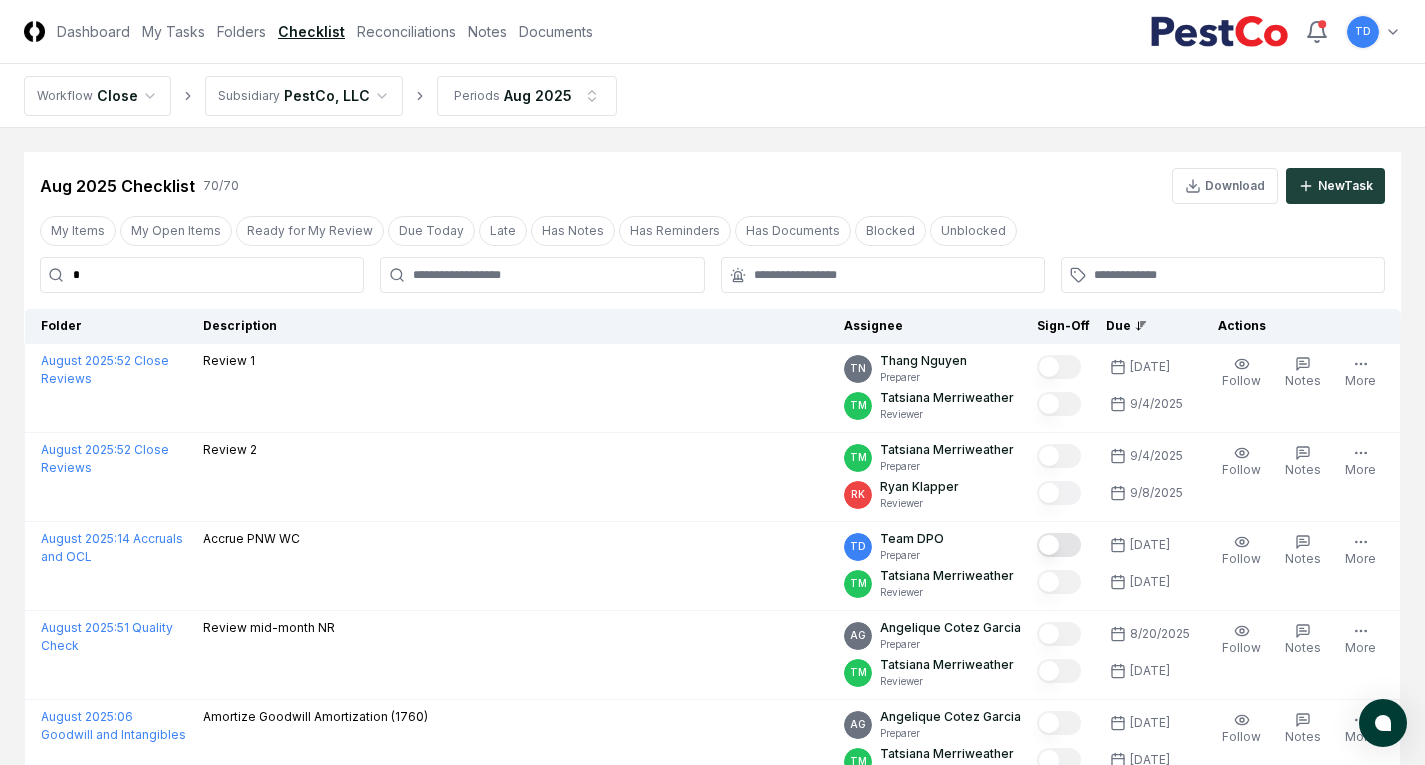 type on "**" 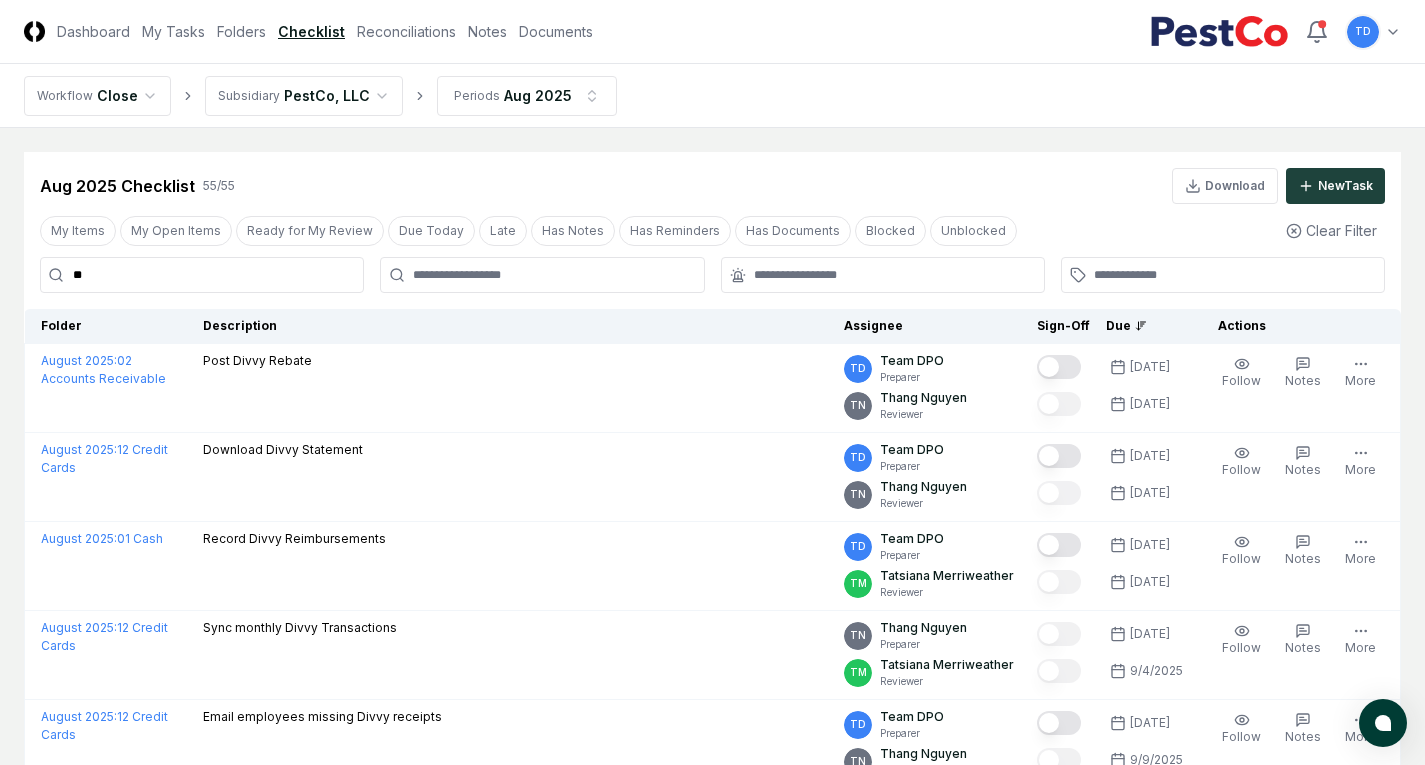 type on "*" 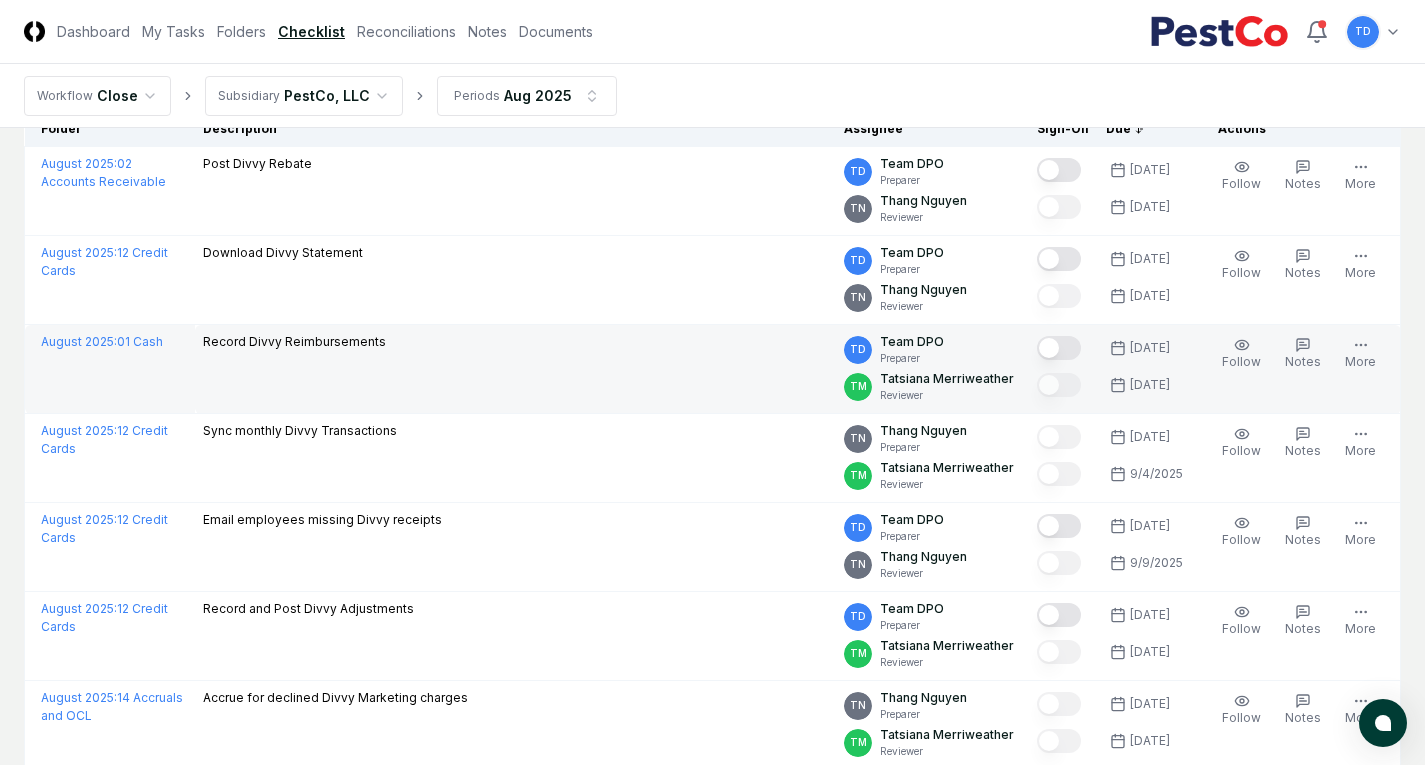 scroll, scrollTop: 198, scrollLeft: 0, axis: vertical 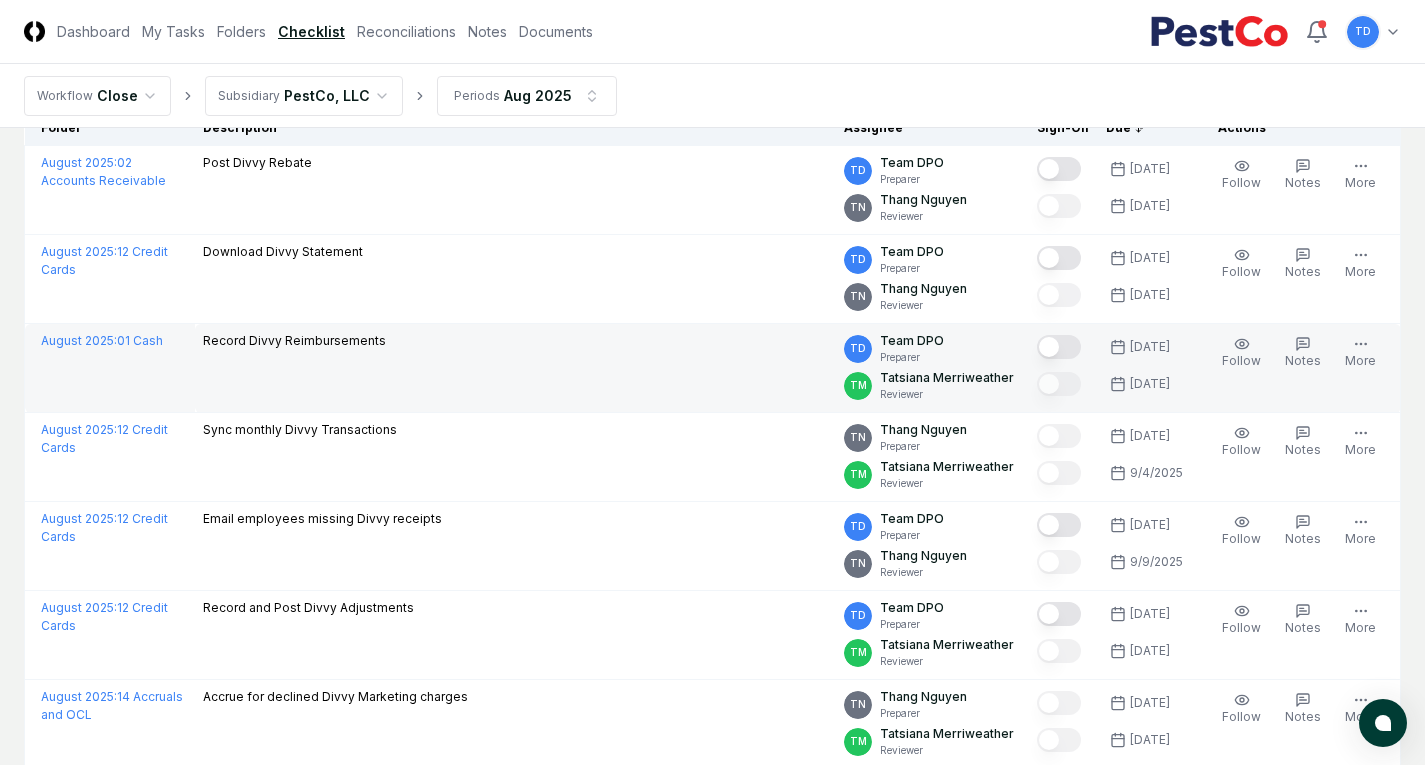 click on "Record Divvy Reimbursements" at bounding box center (516, 368) 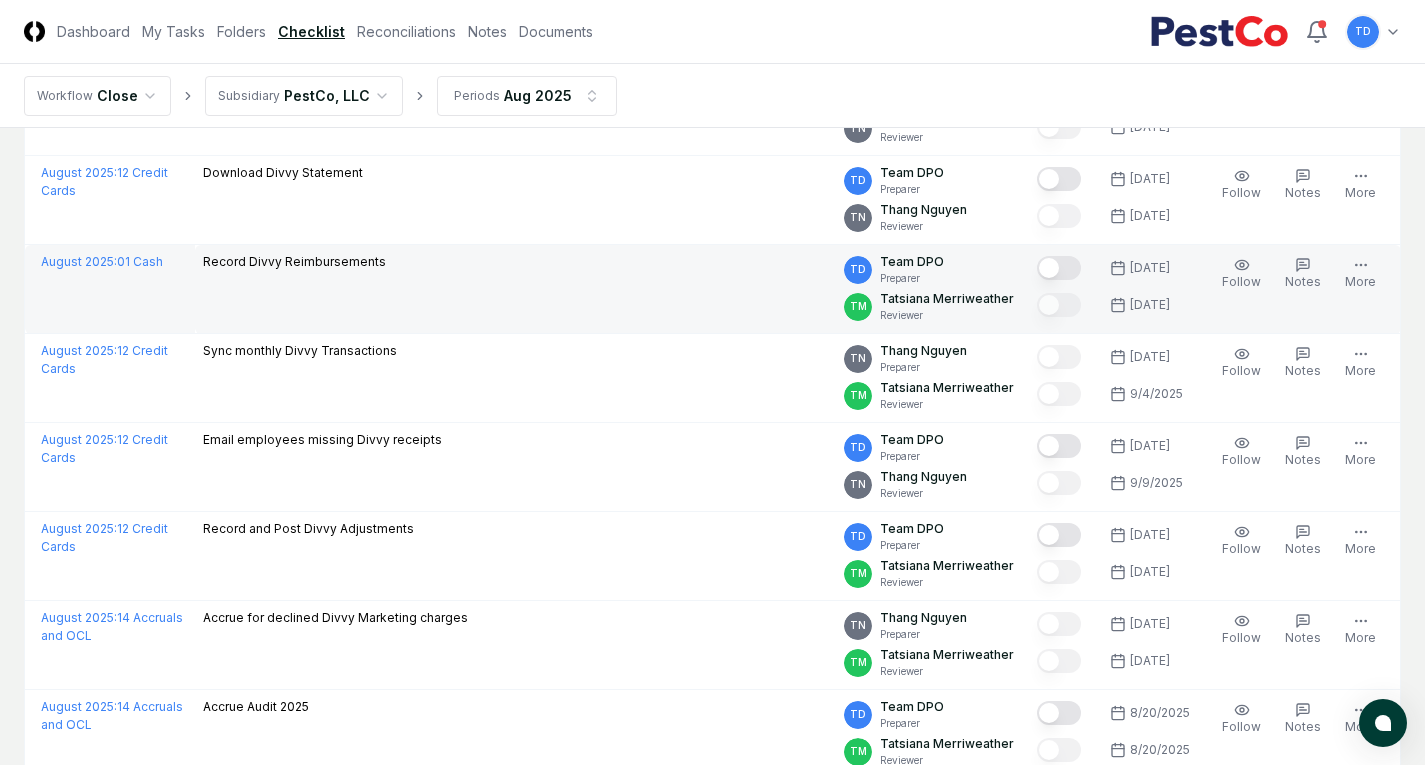 scroll, scrollTop: 0, scrollLeft: 0, axis: both 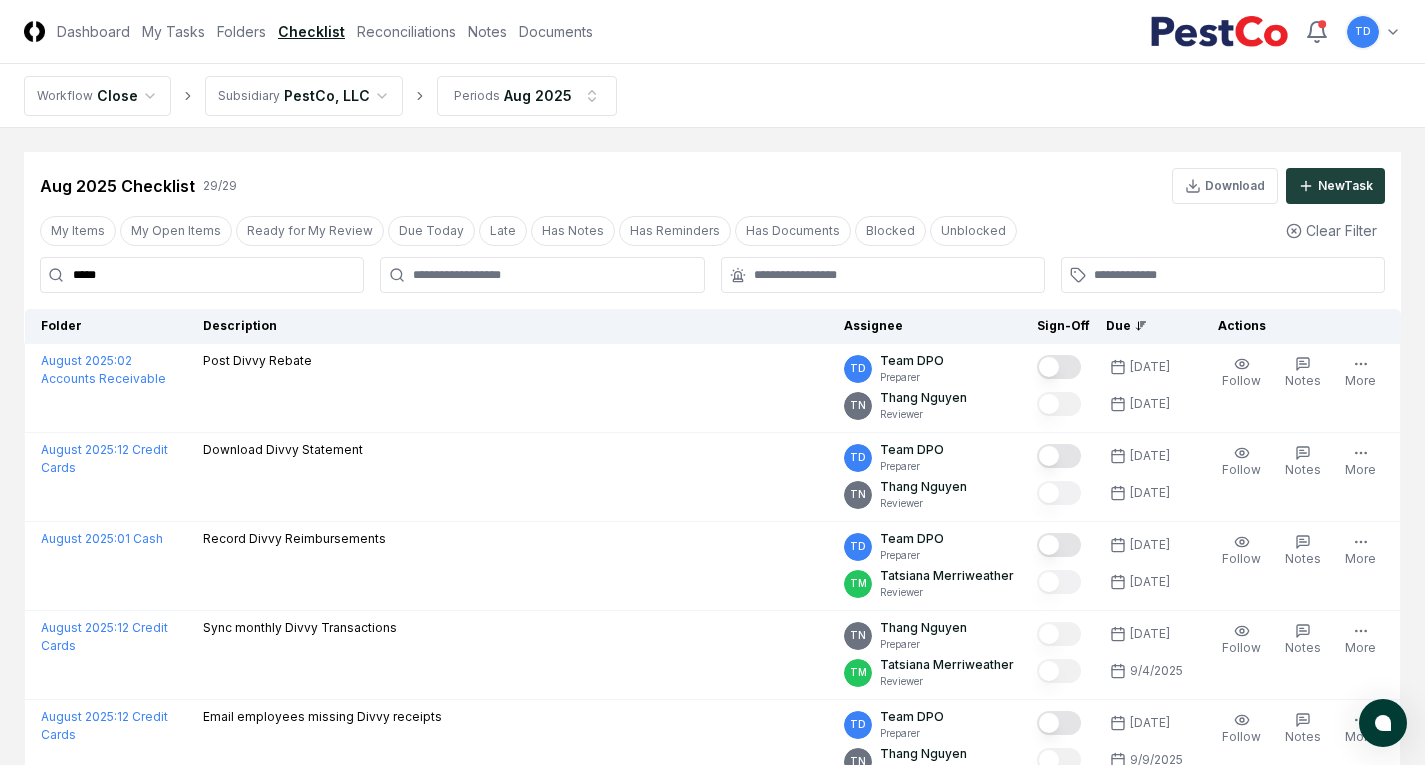 click on "*****" at bounding box center [202, 275] 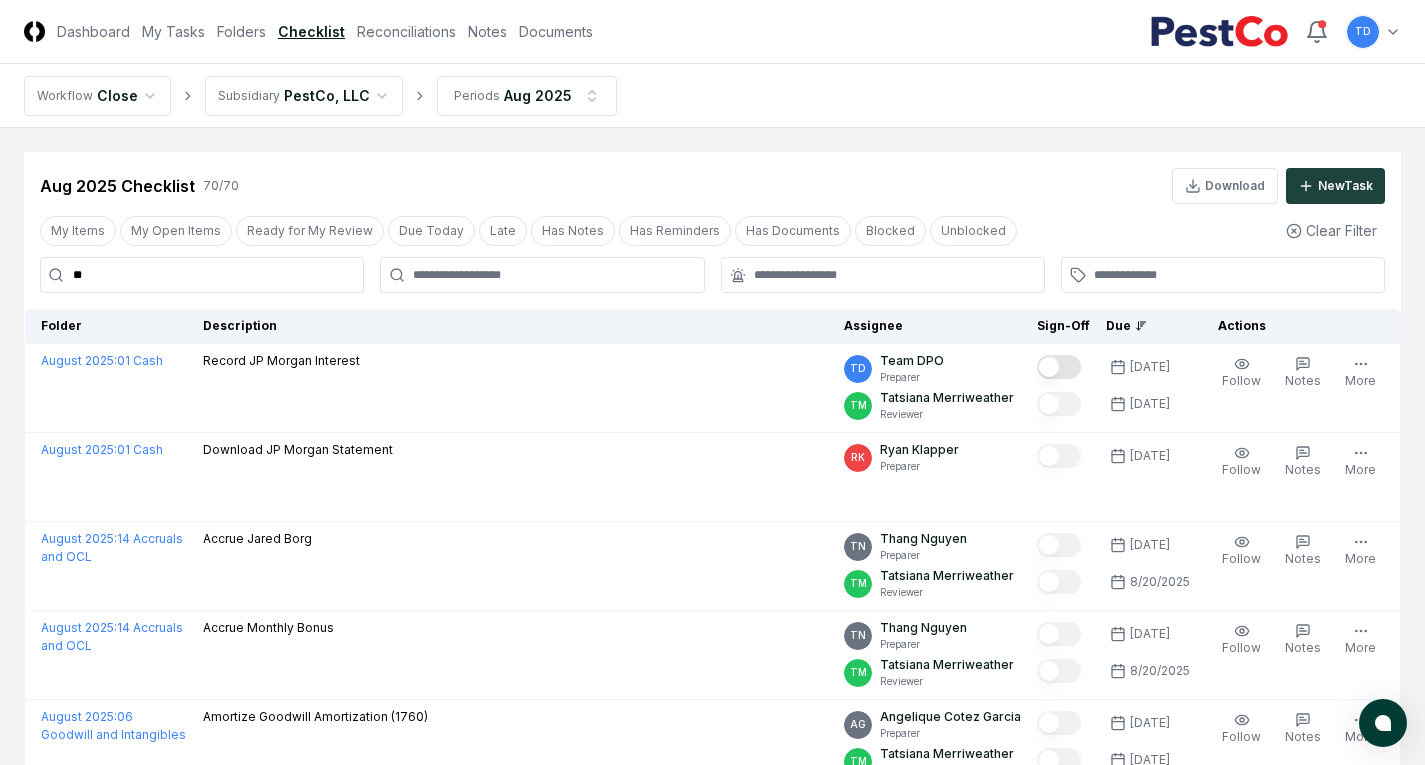 type on "*" 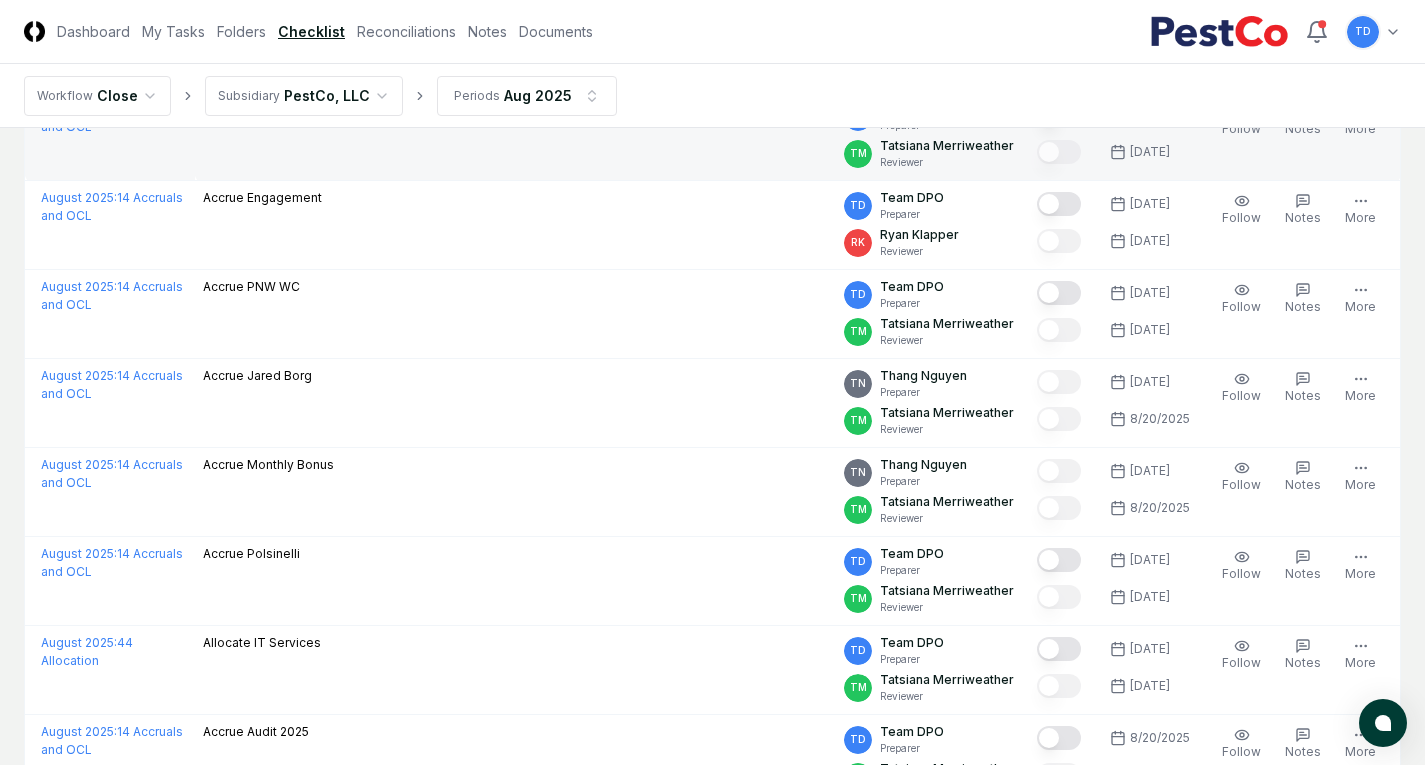 scroll, scrollTop: 0, scrollLeft: 0, axis: both 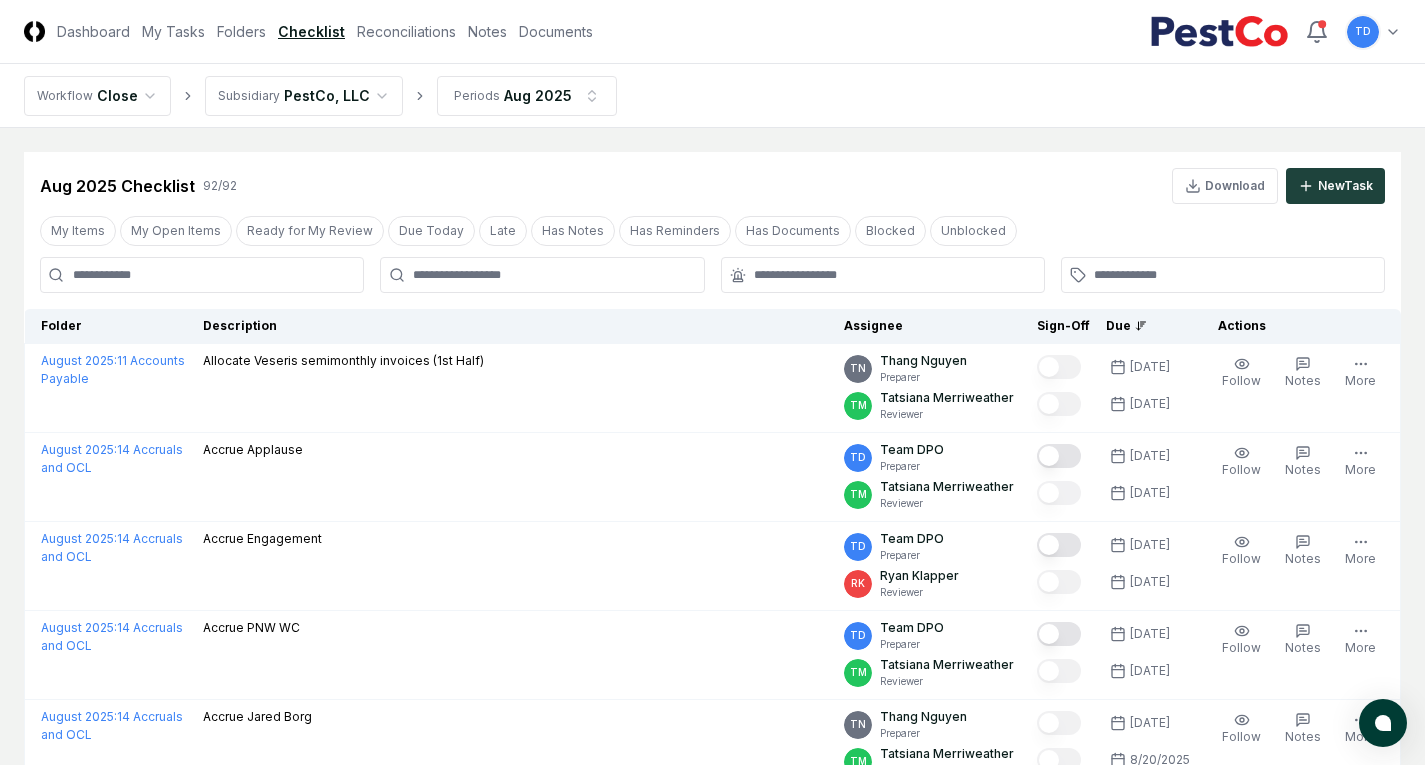 click at bounding box center (542, 275) 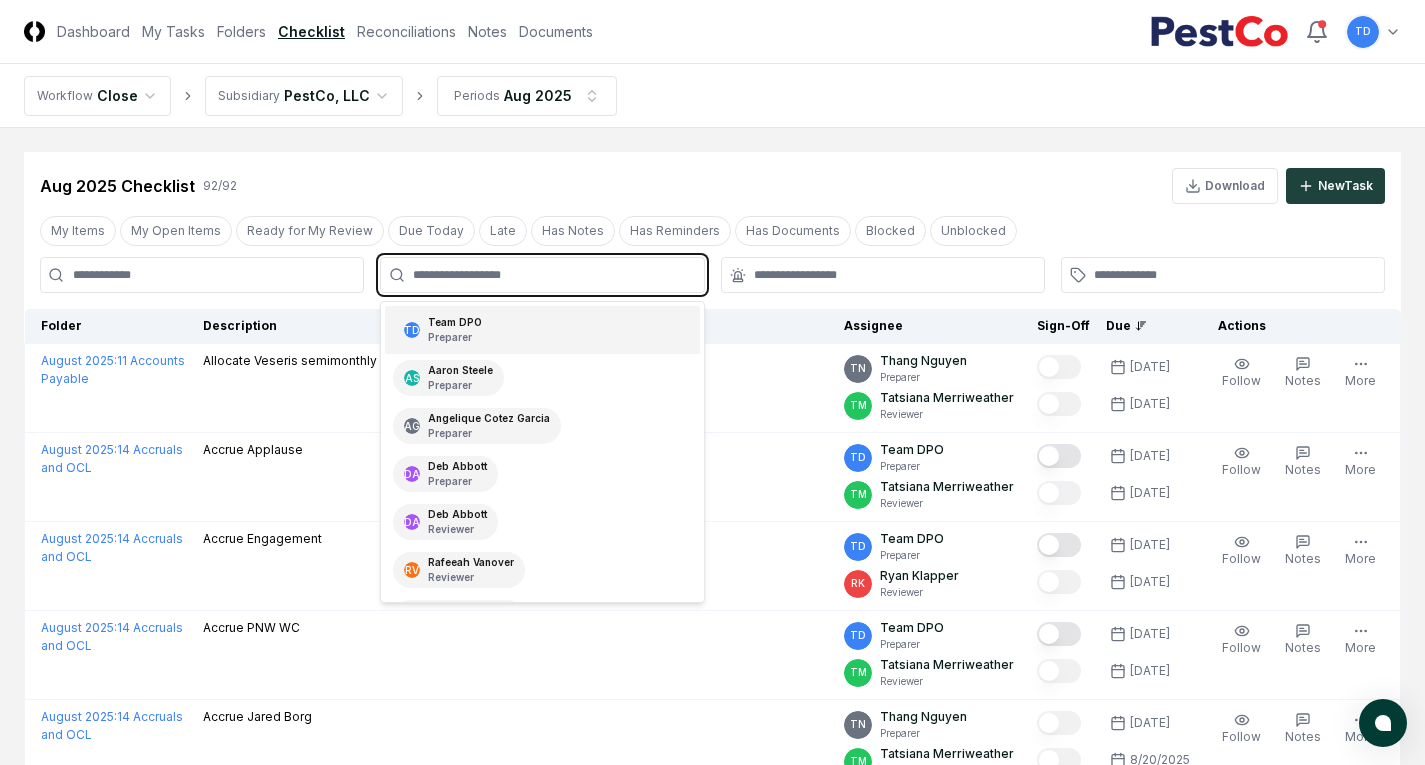 click at bounding box center [552, 275] 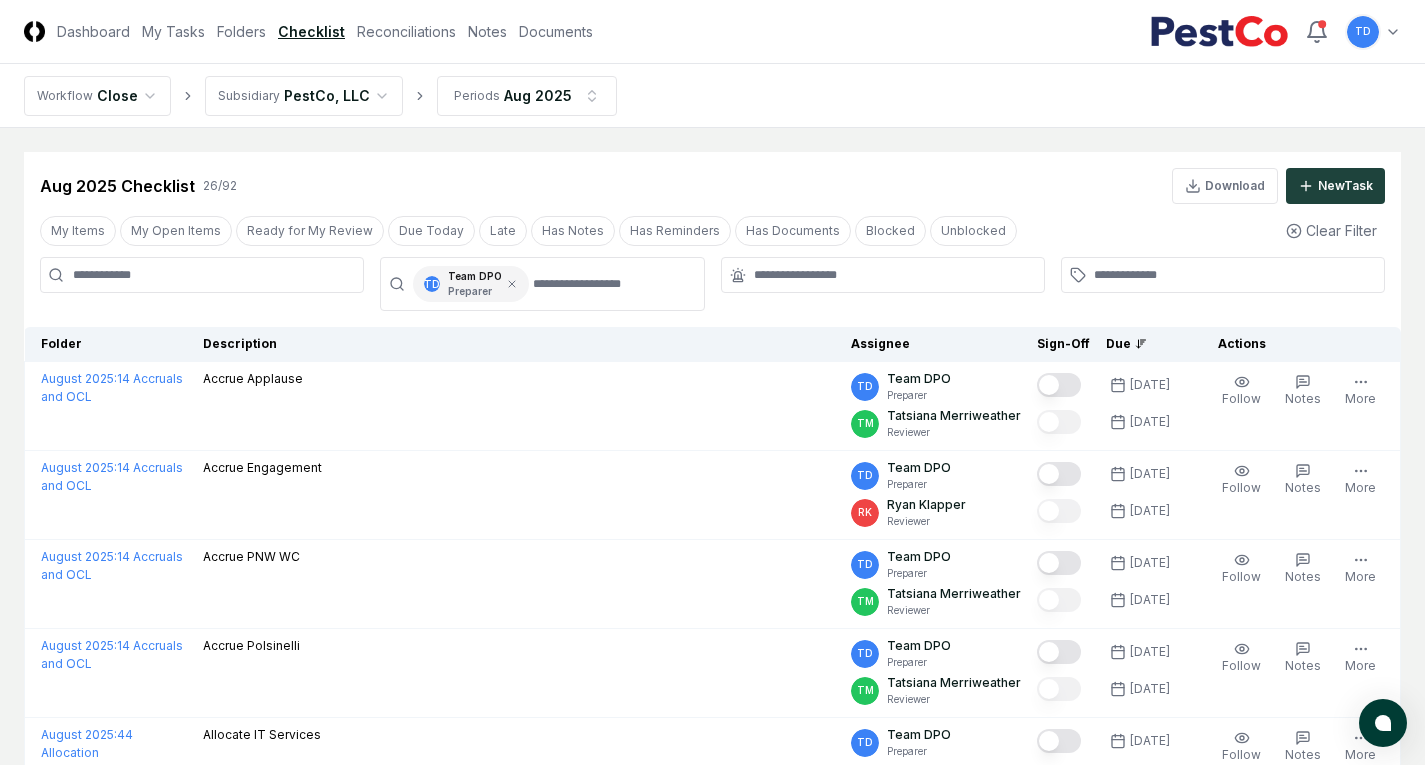 click on "Aug 2025 Checklist 26 / 92 Download New  Task" at bounding box center [712, 186] 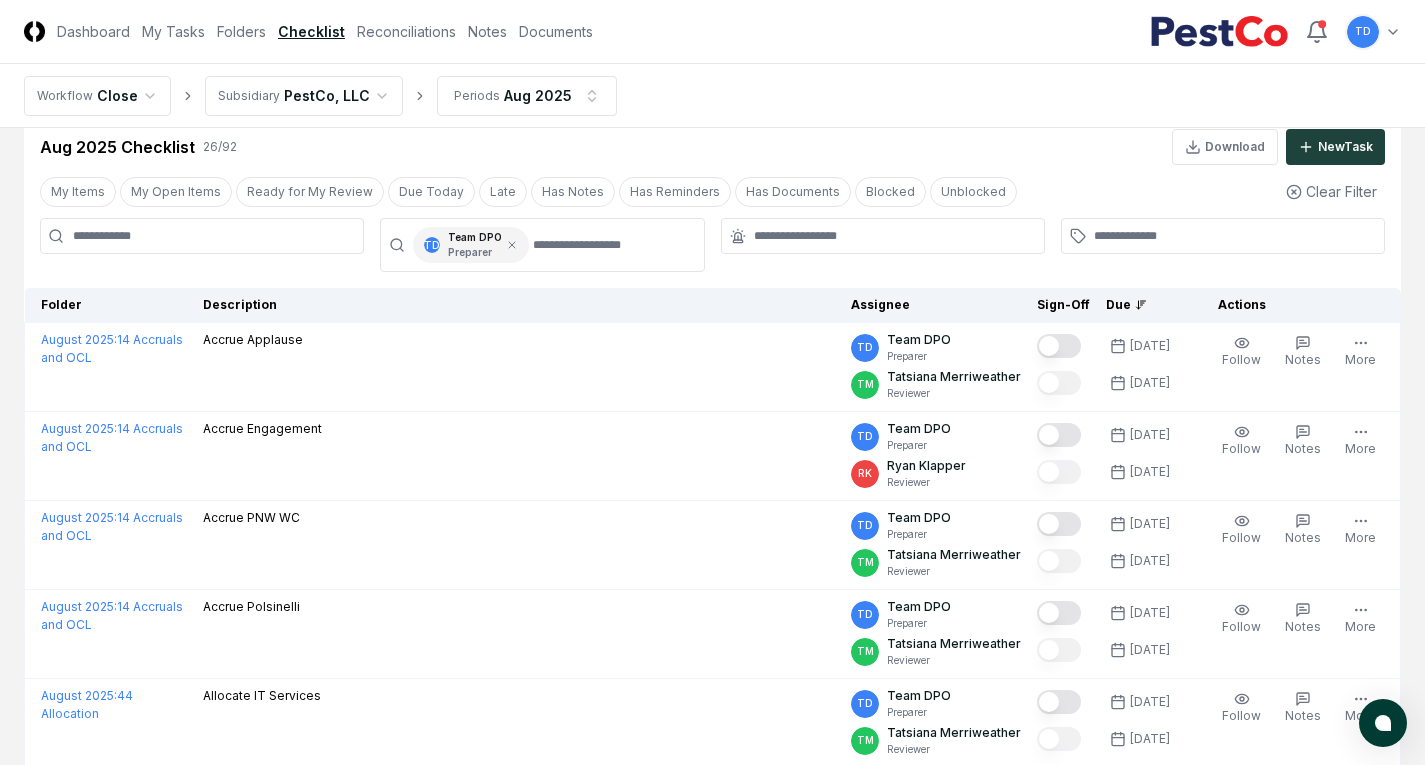 scroll, scrollTop: 0, scrollLeft: 0, axis: both 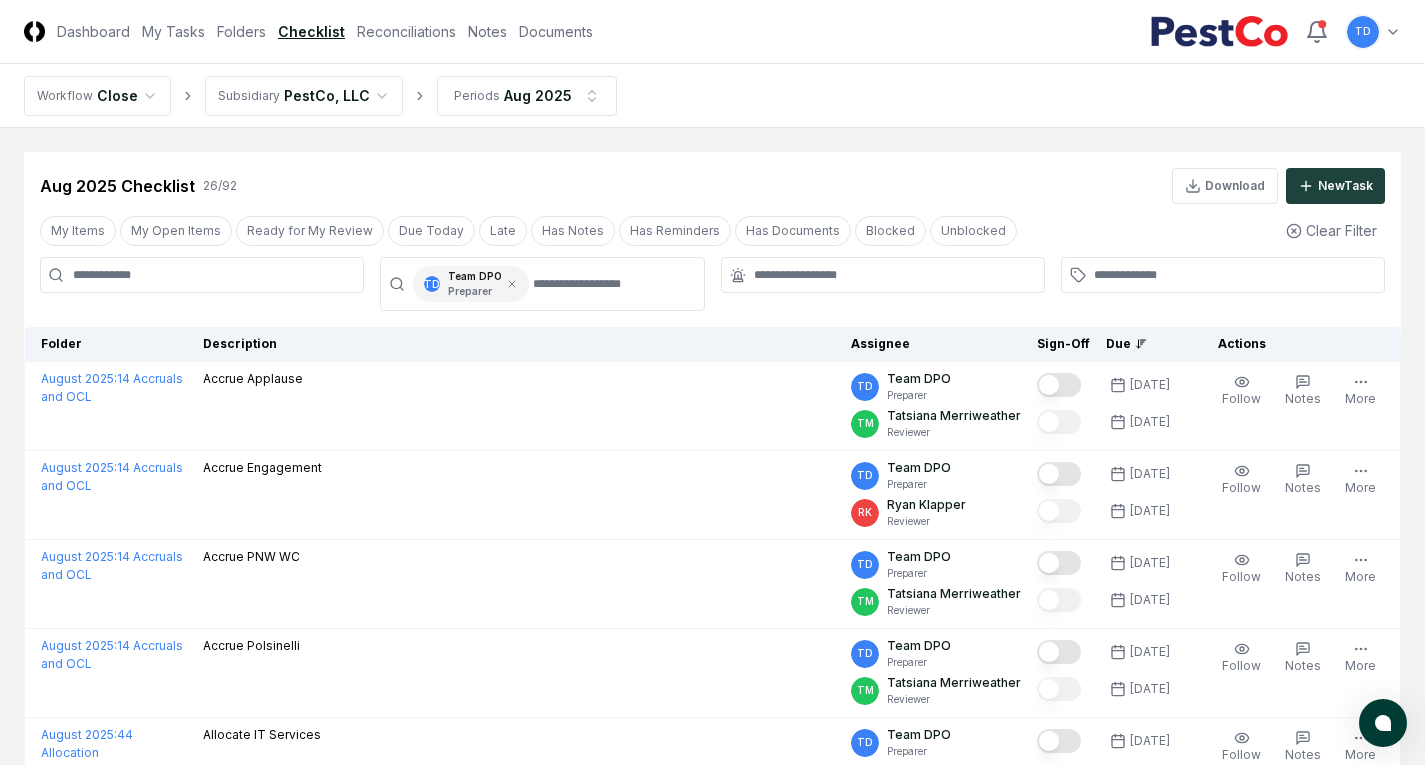 click at bounding box center [202, 275] 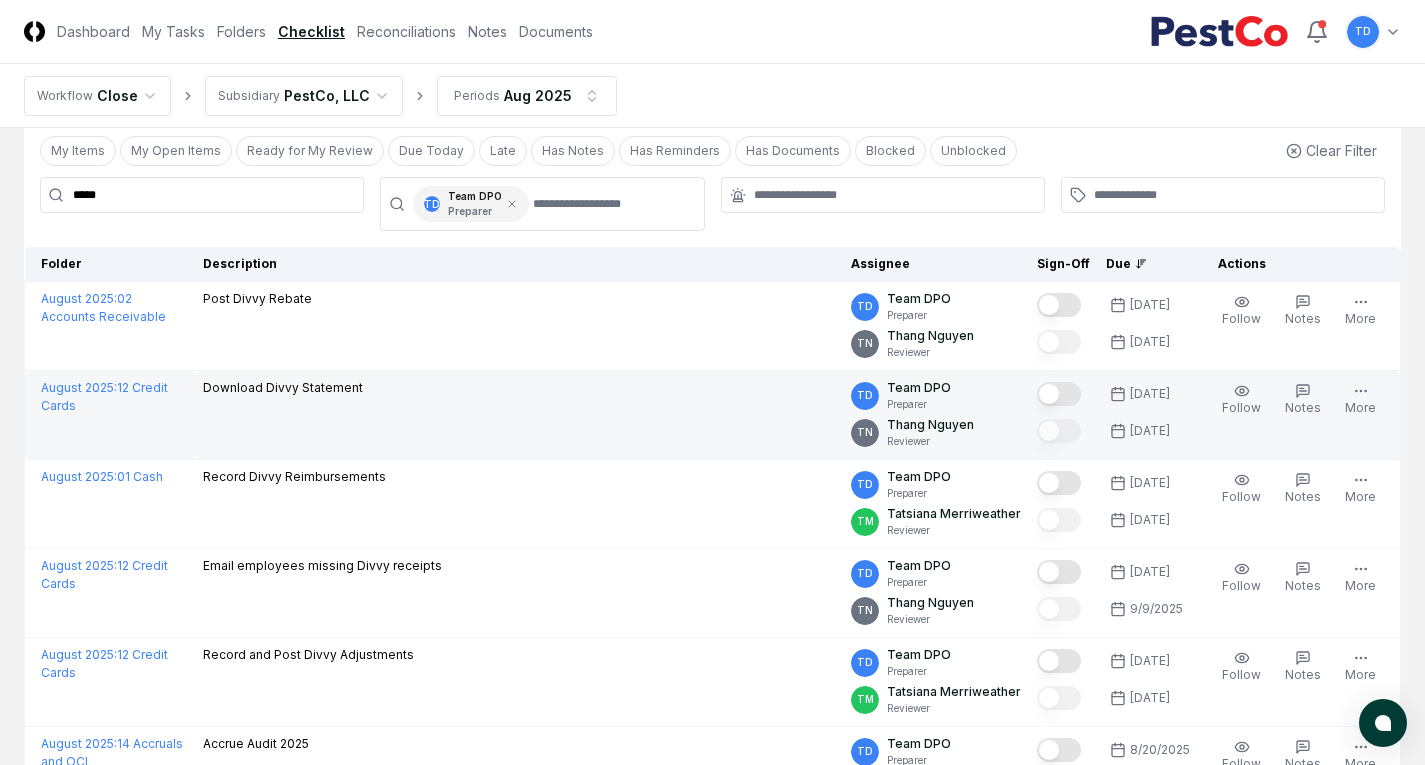 scroll, scrollTop: 63, scrollLeft: 0, axis: vertical 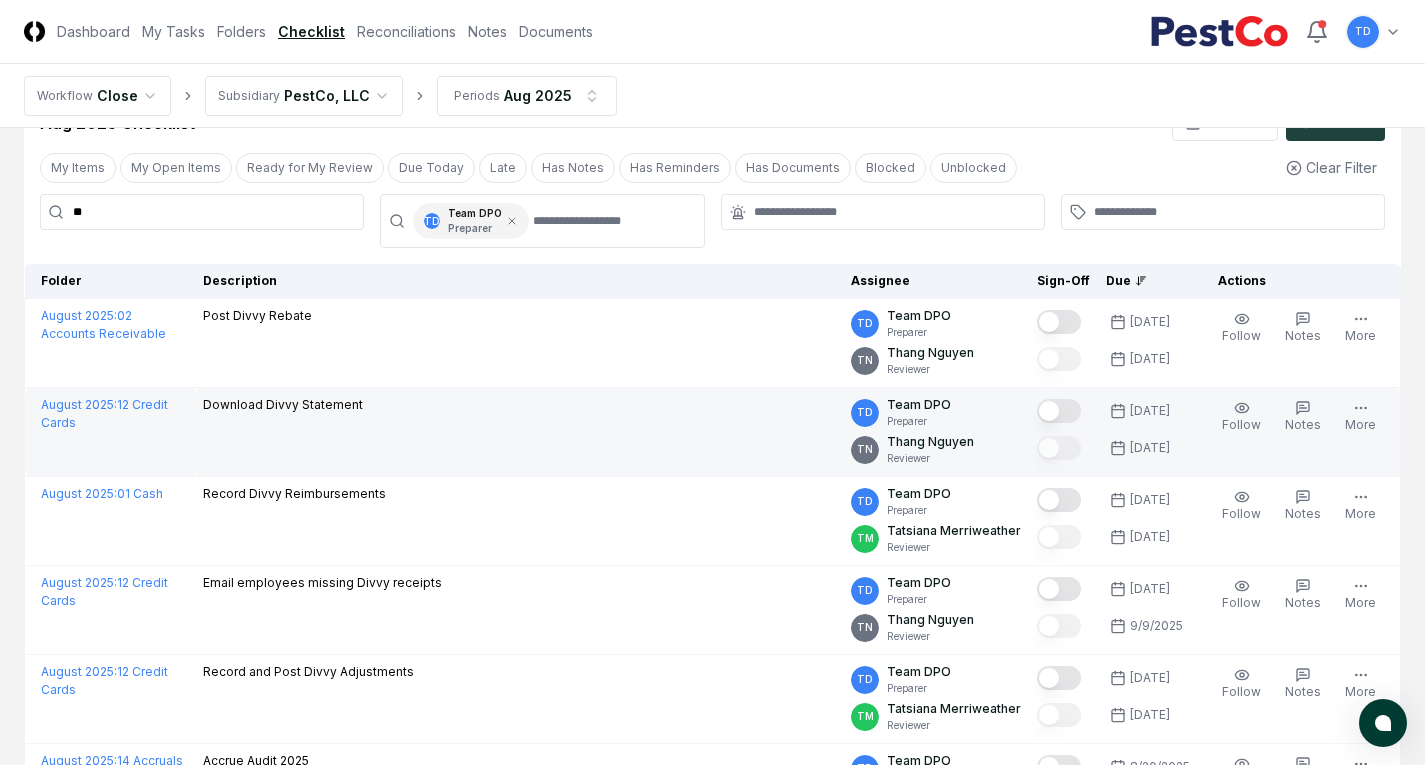 type on "*" 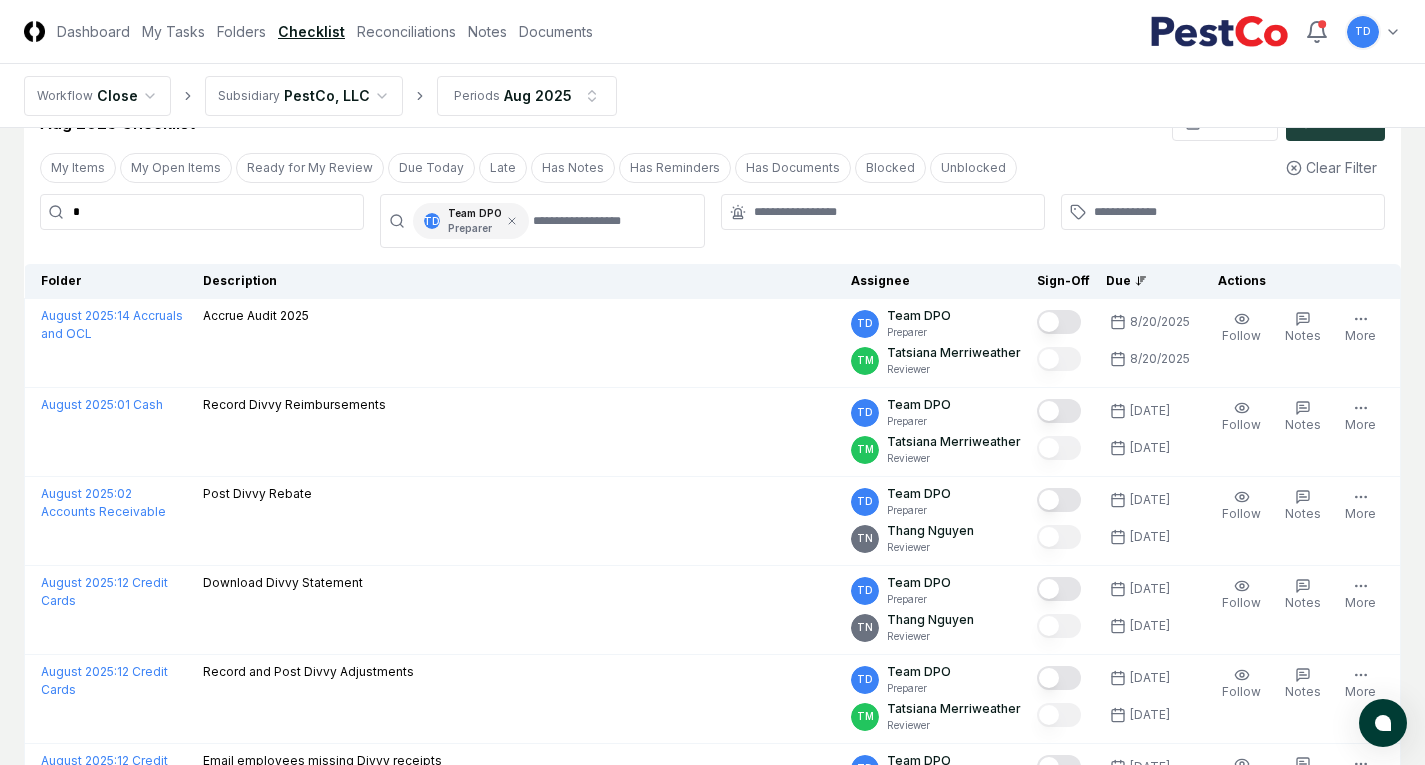 type 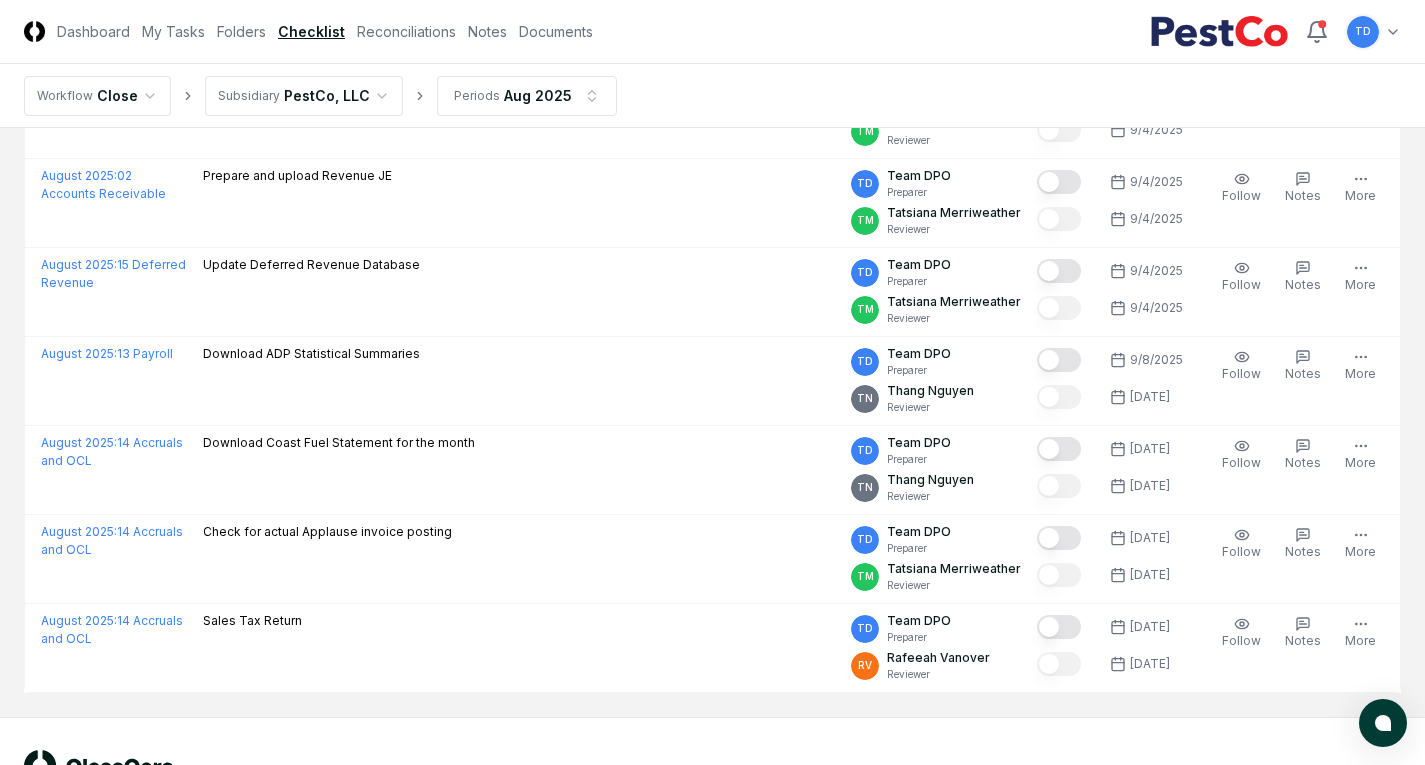 scroll, scrollTop: 1986, scrollLeft: 0, axis: vertical 